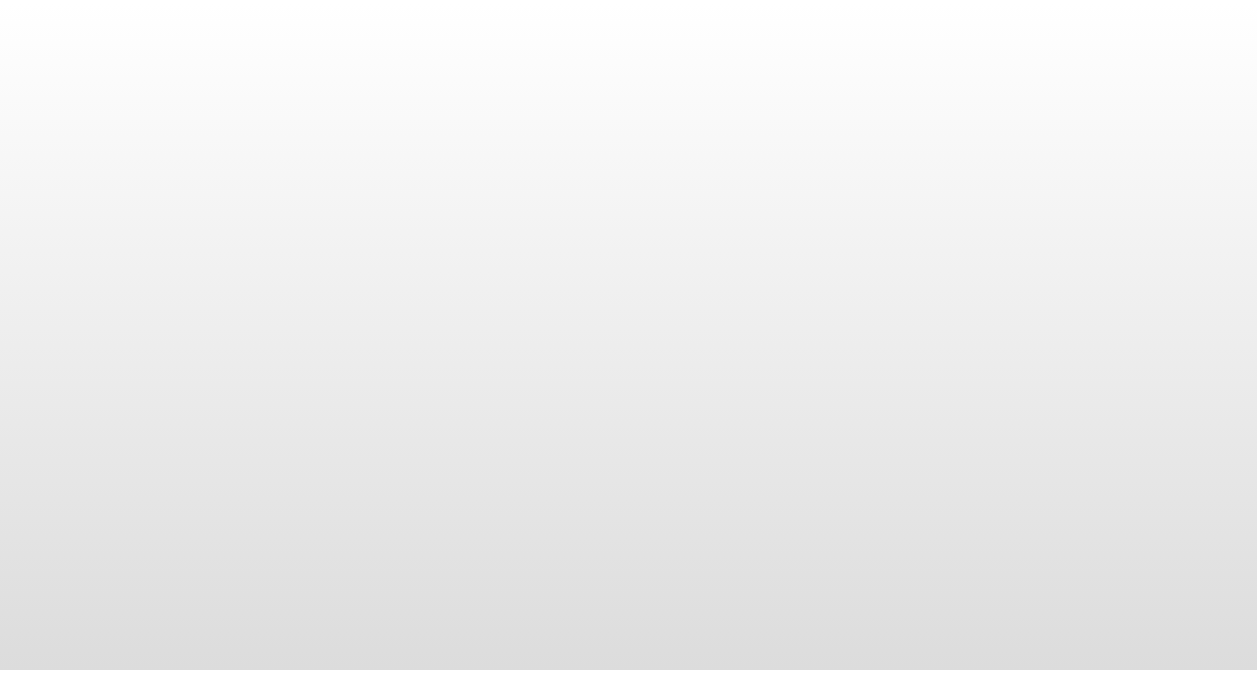 scroll, scrollTop: 0, scrollLeft: 0, axis: both 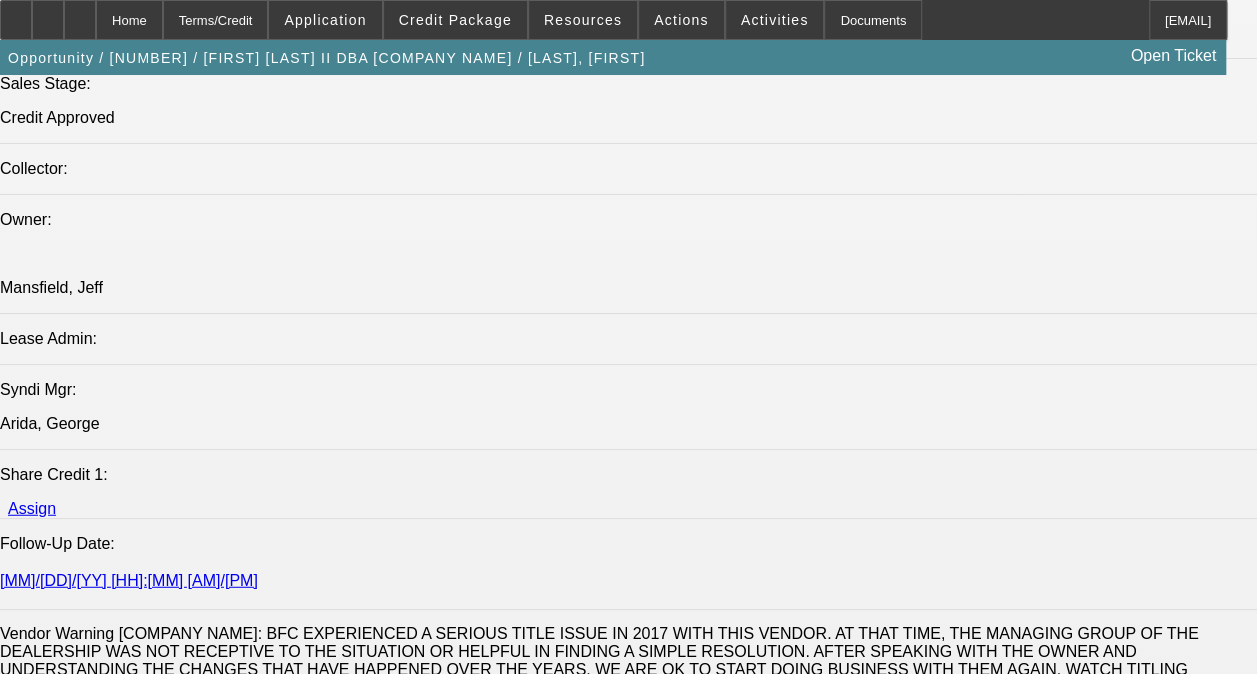 select on "0.1" 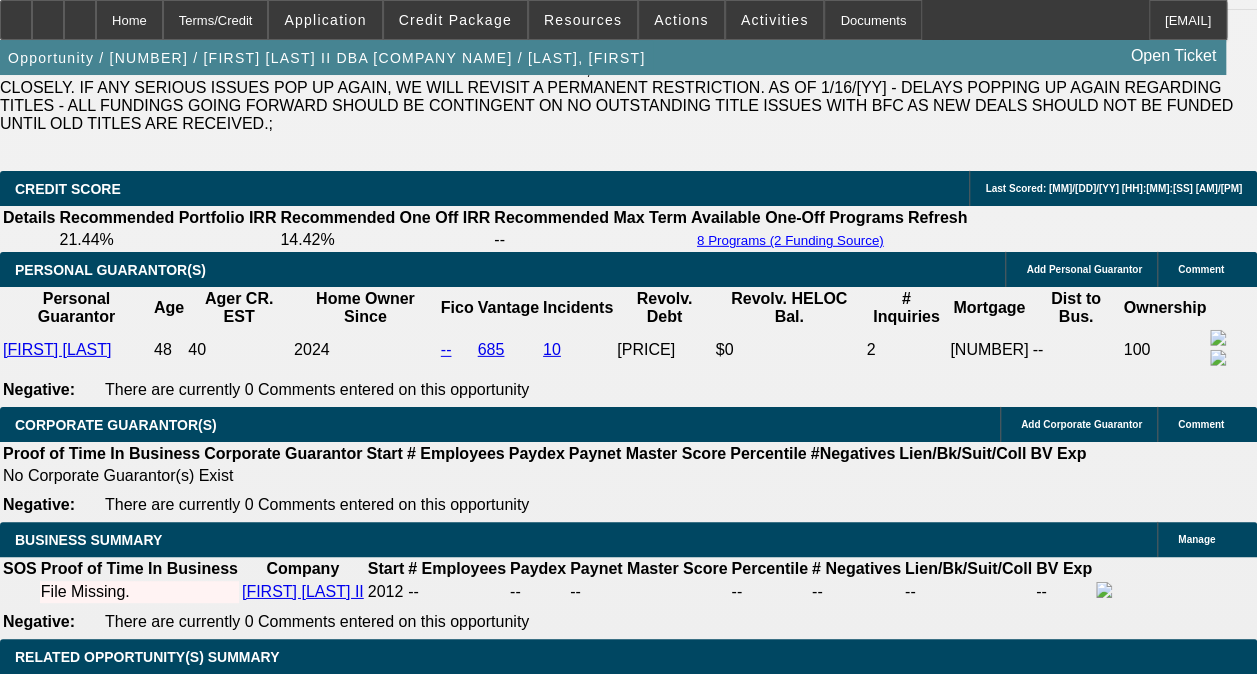 select on "1" 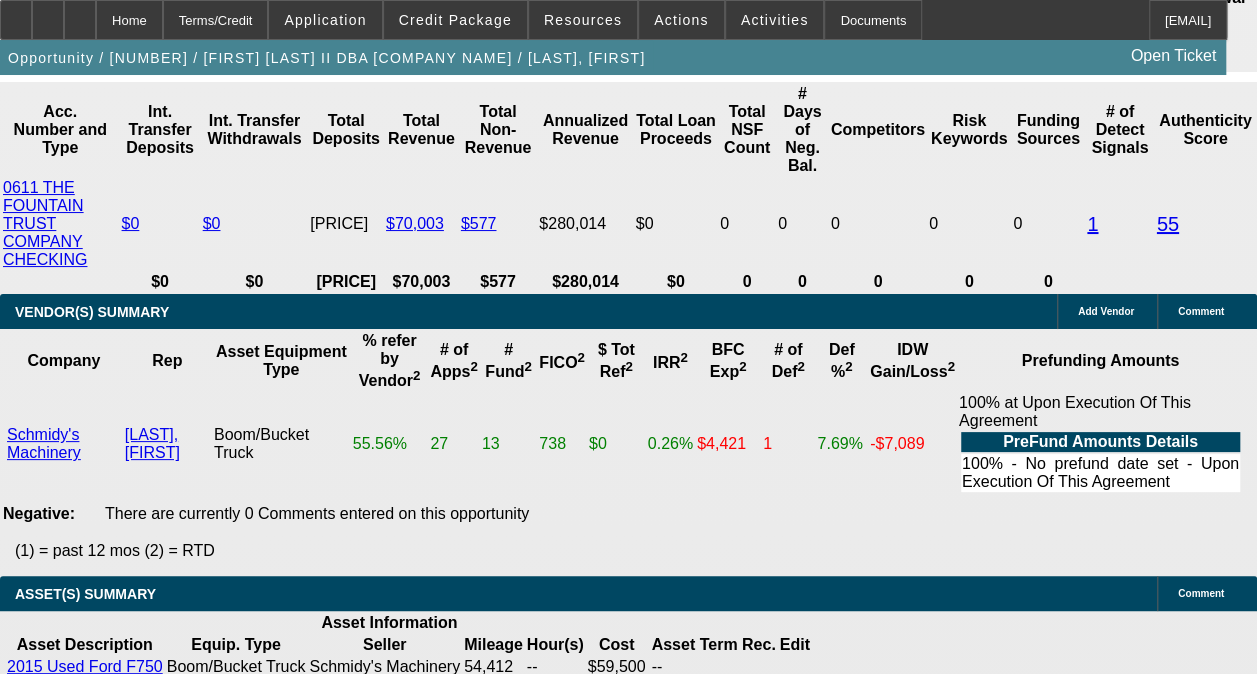 scroll, scrollTop: 3830, scrollLeft: 0, axis: vertical 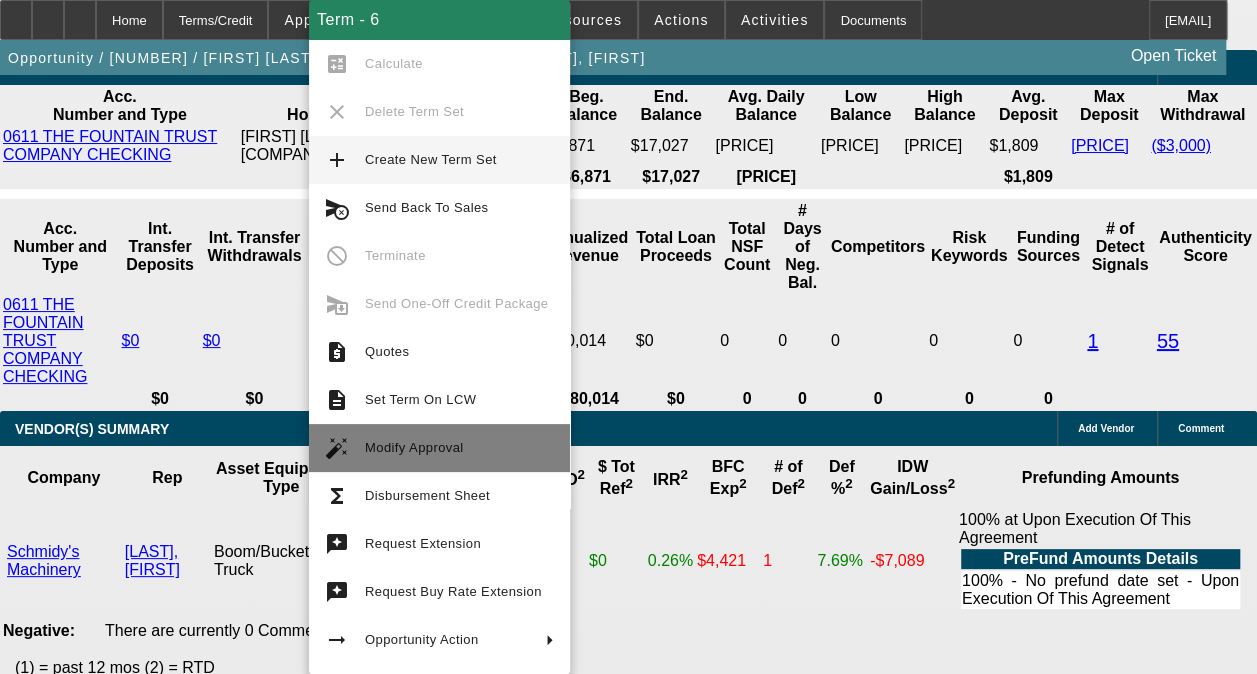click on "Modify Approval" at bounding box center (459, 448) 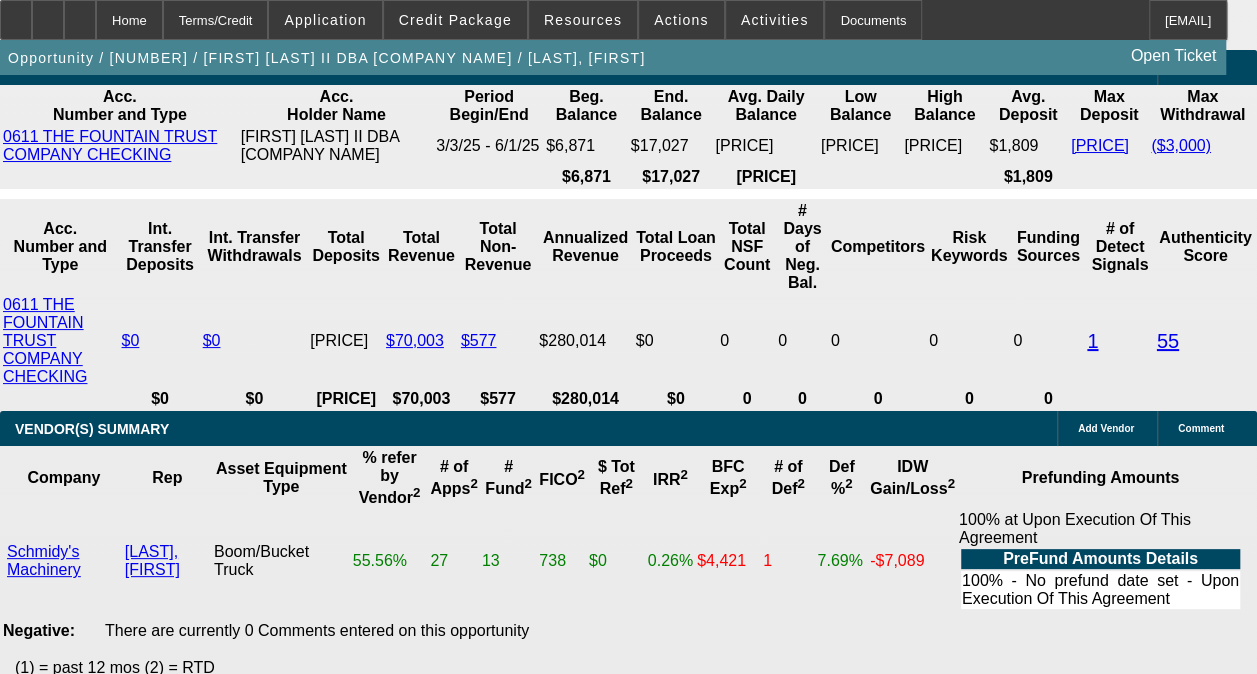 select on "0.1" 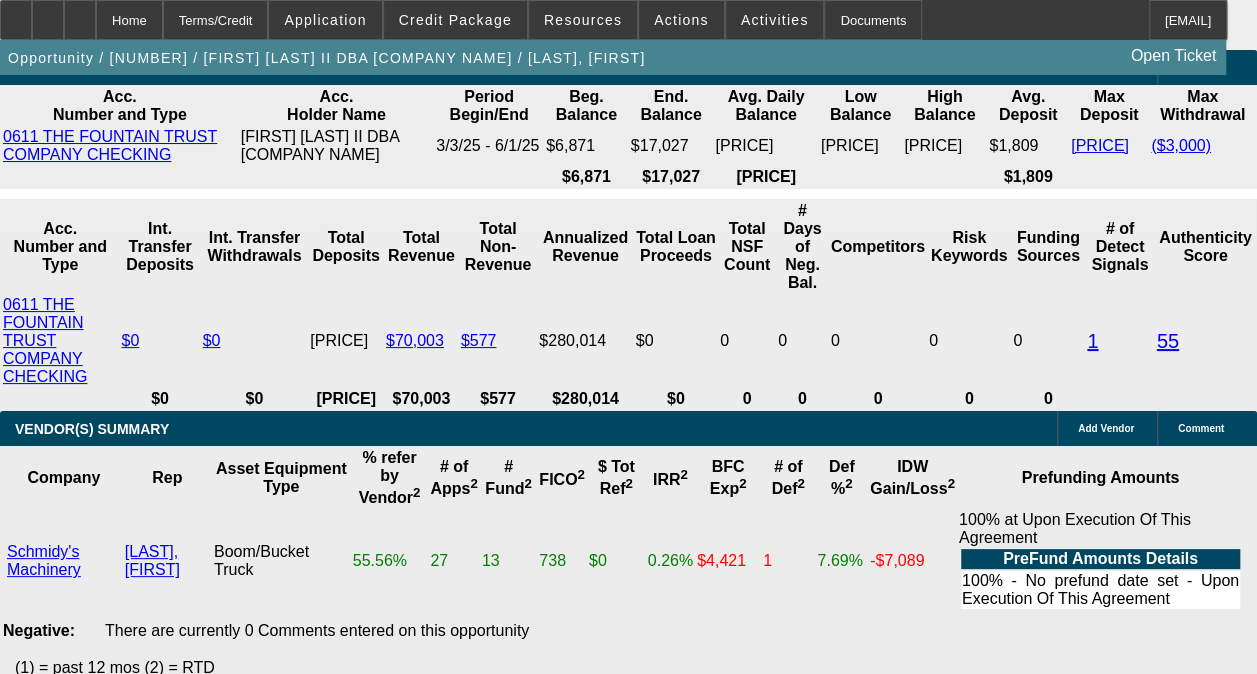 scroll, scrollTop: 3776, scrollLeft: 0, axis: vertical 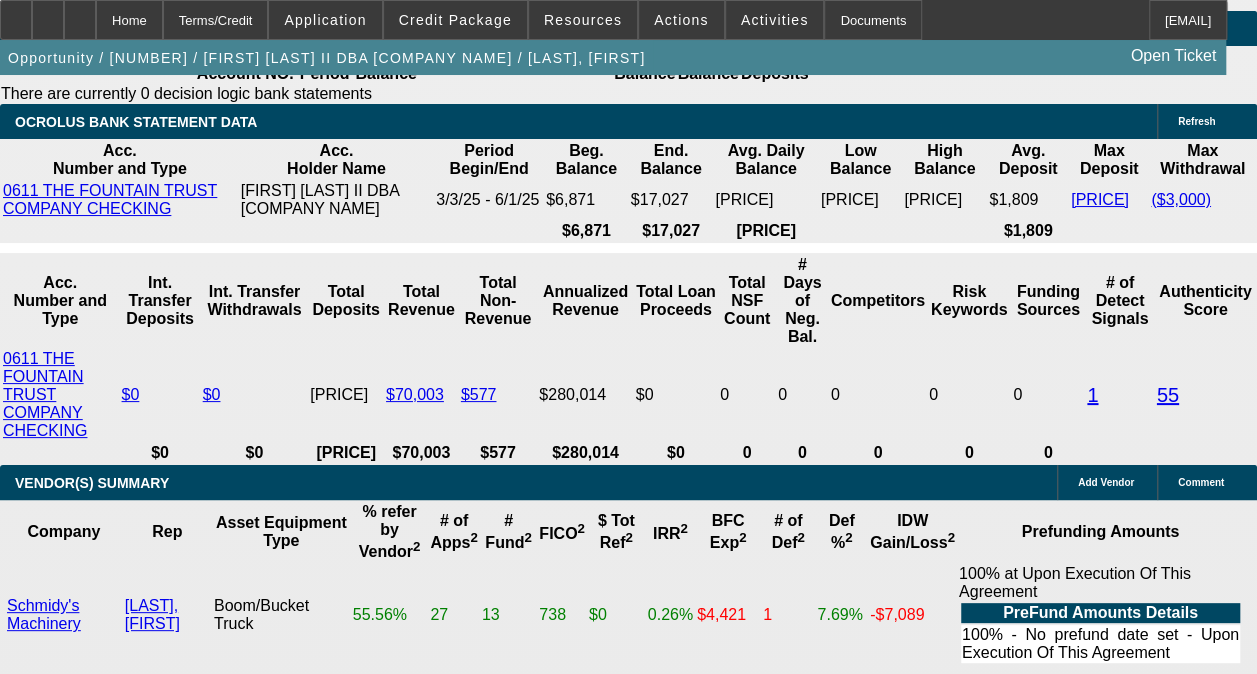 drag, startPoint x: 377, startPoint y: 444, endPoint x: 458, endPoint y: 451, distance: 81.3019 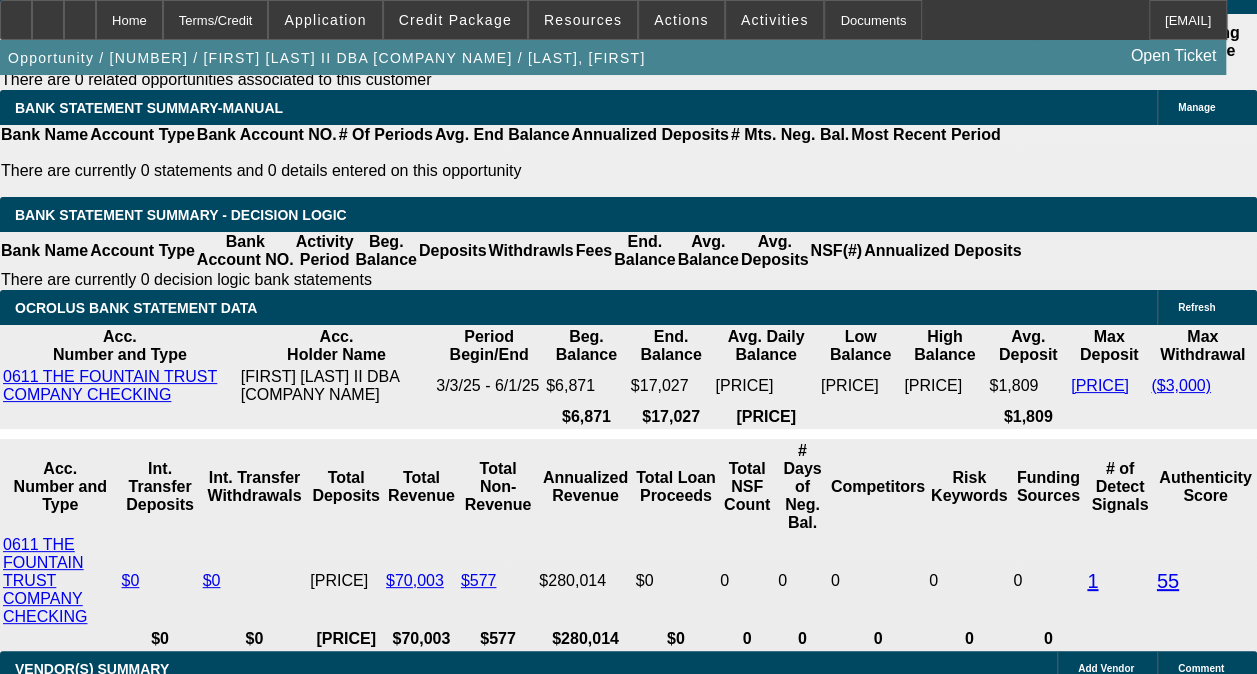 scroll, scrollTop: 3476, scrollLeft: 0, axis: vertical 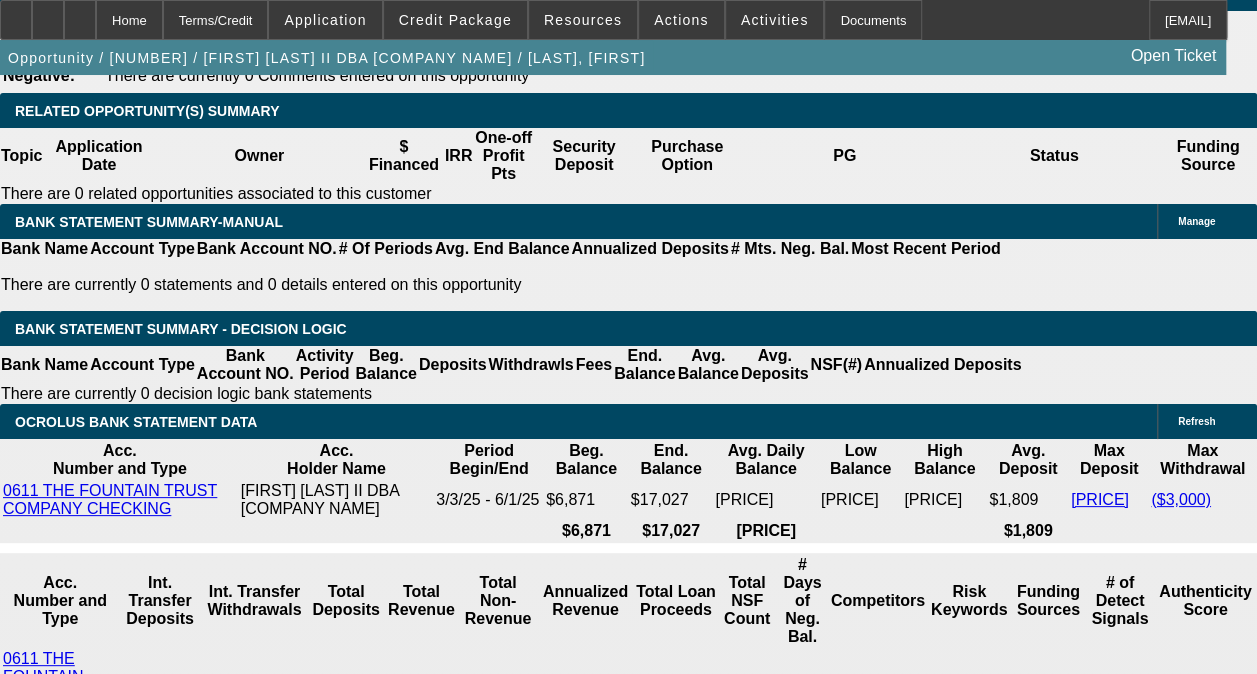 click at bounding box center (269, 1619) 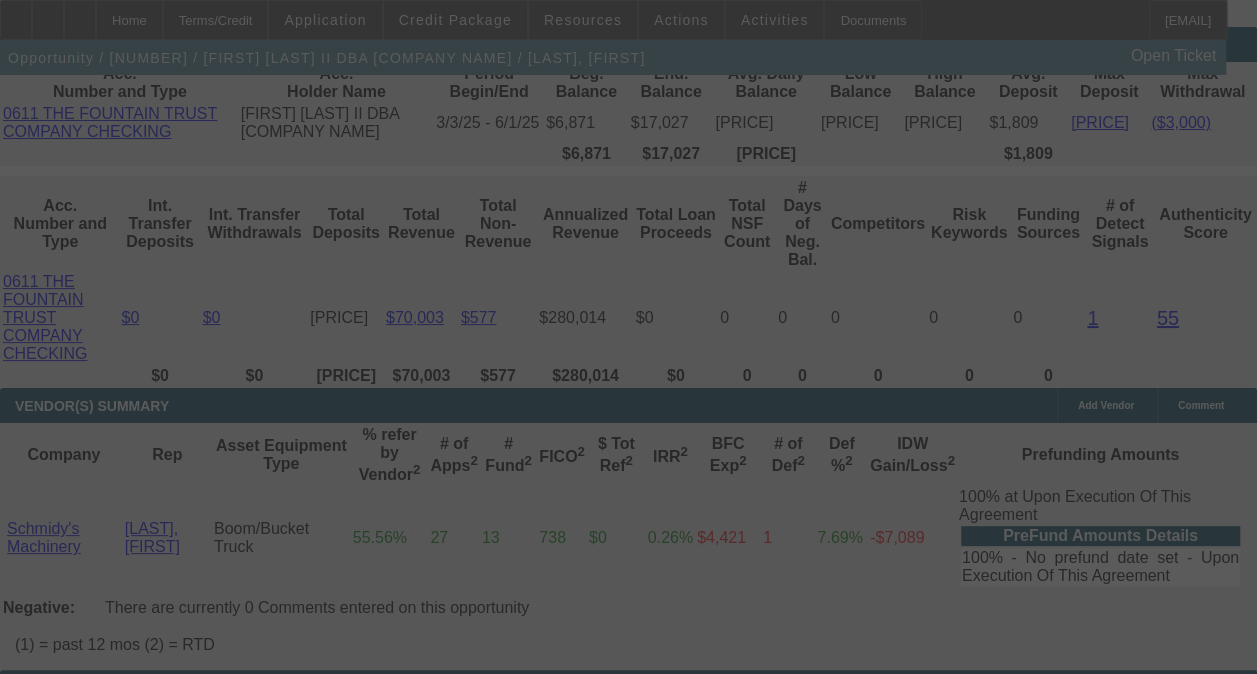 scroll, scrollTop: 3976, scrollLeft: 0, axis: vertical 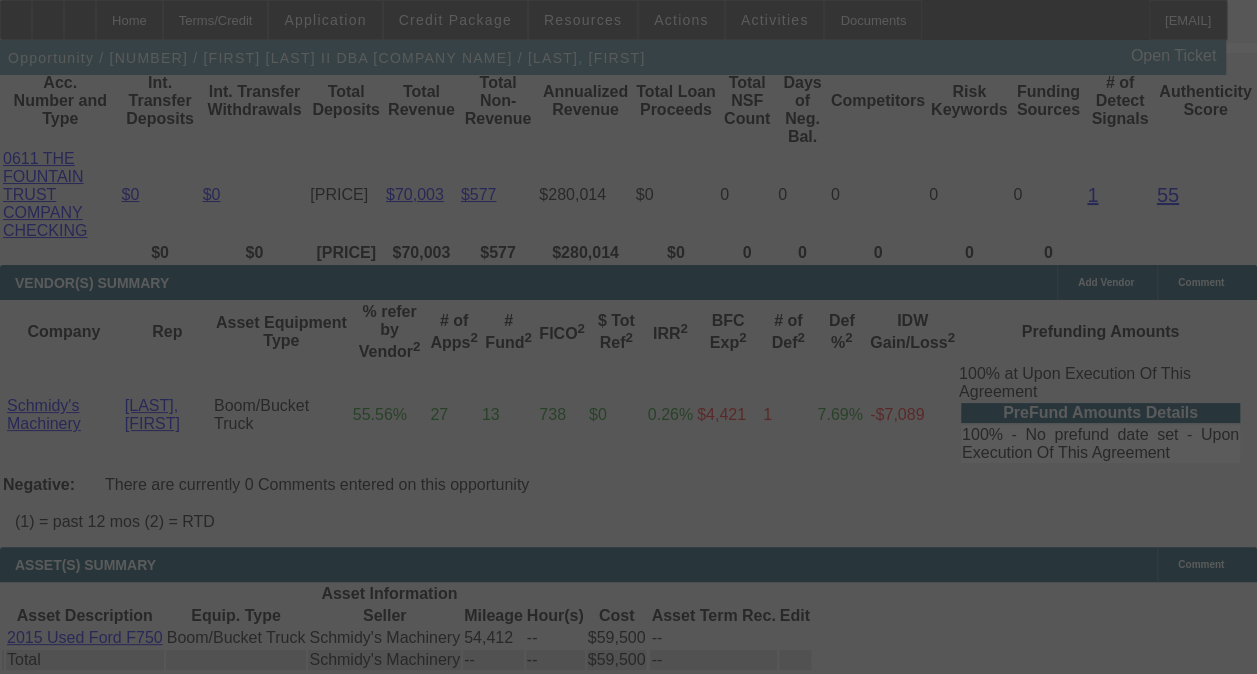 select on "0.1" 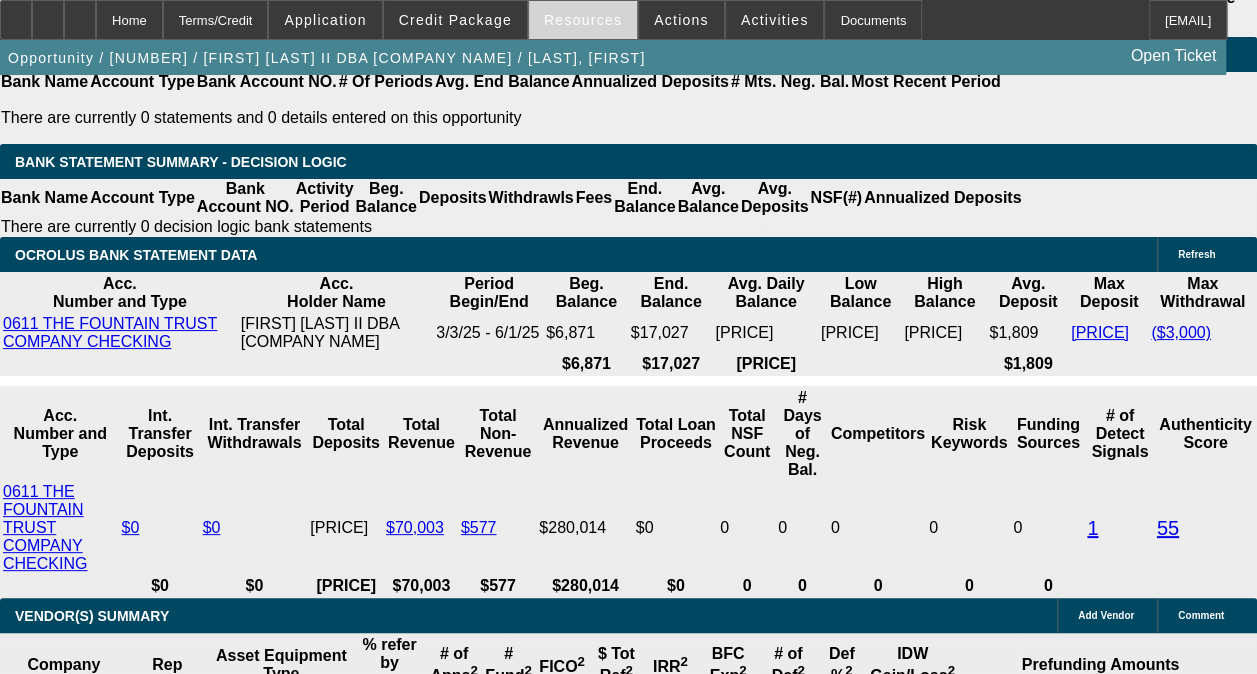 scroll, scrollTop: 3576, scrollLeft: 0, axis: vertical 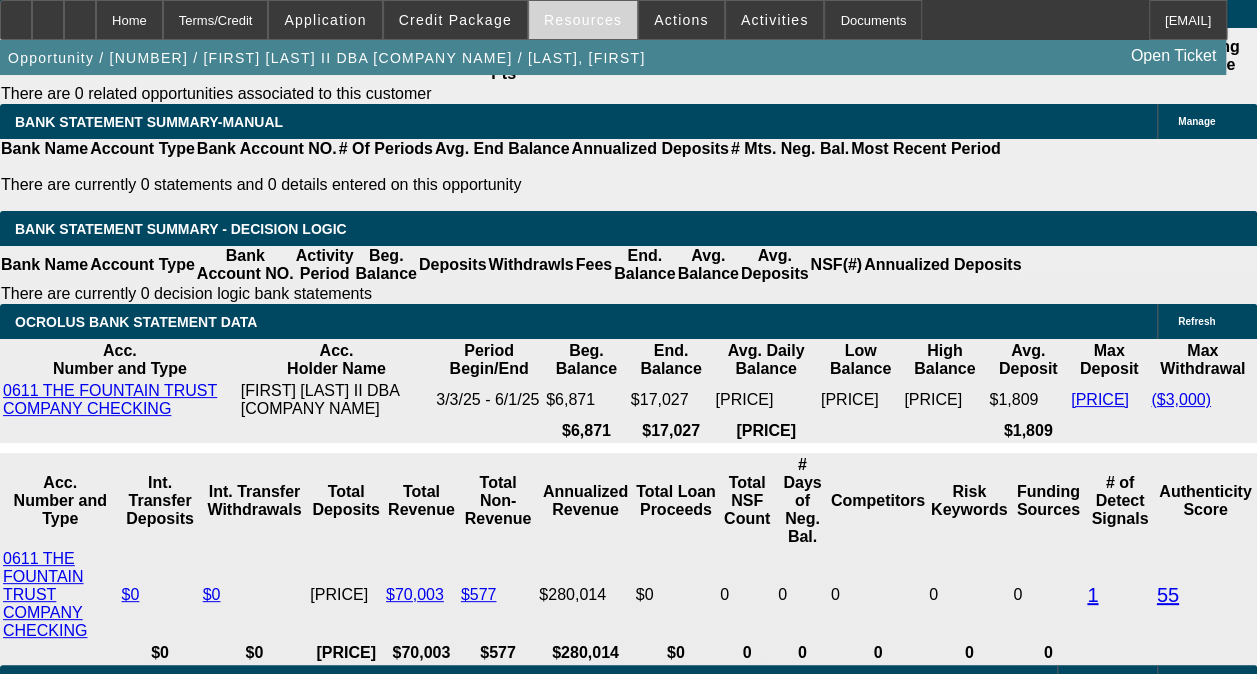 click on "Resources" at bounding box center [583, 20] 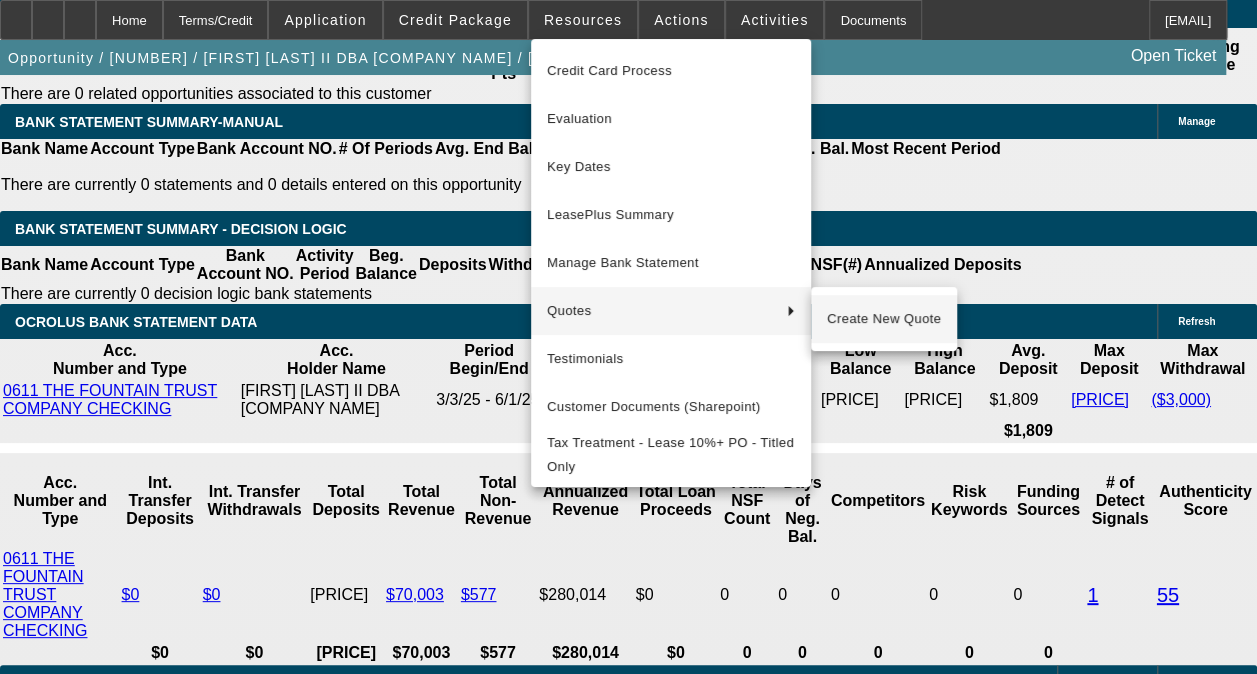 click on "Create New Quote" at bounding box center (884, 319) 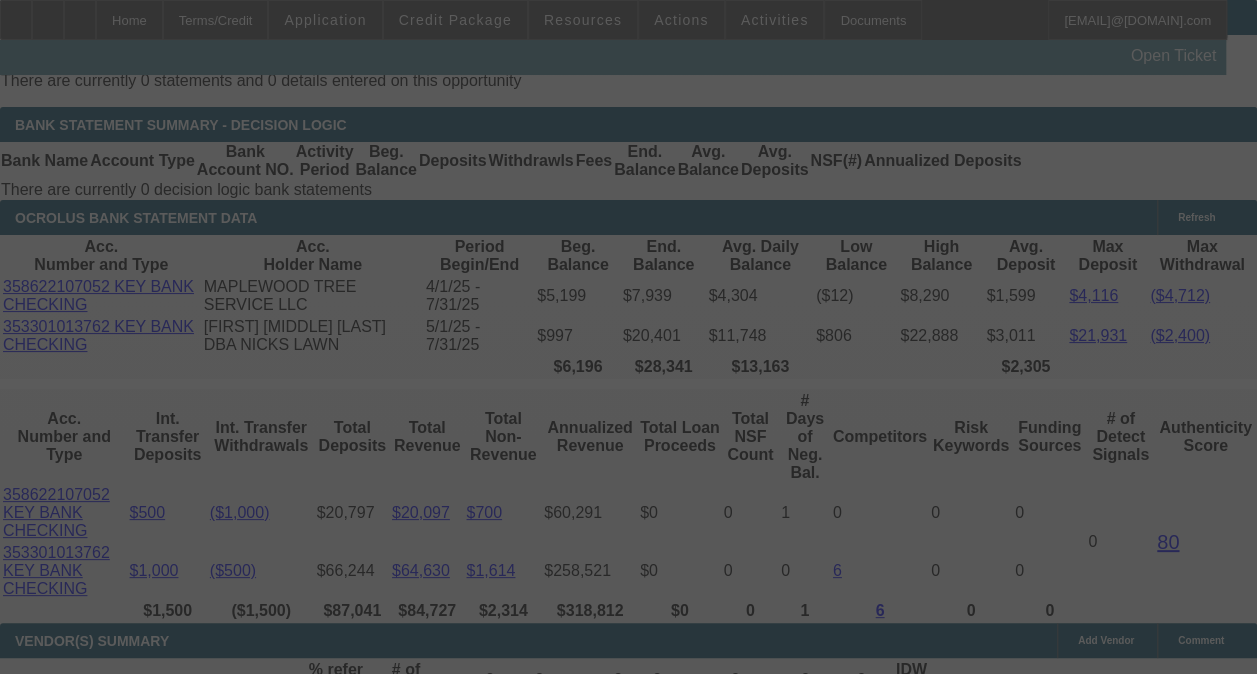 scroll, scrollTop: 1391, scrollLeft: 0, axis: vertical 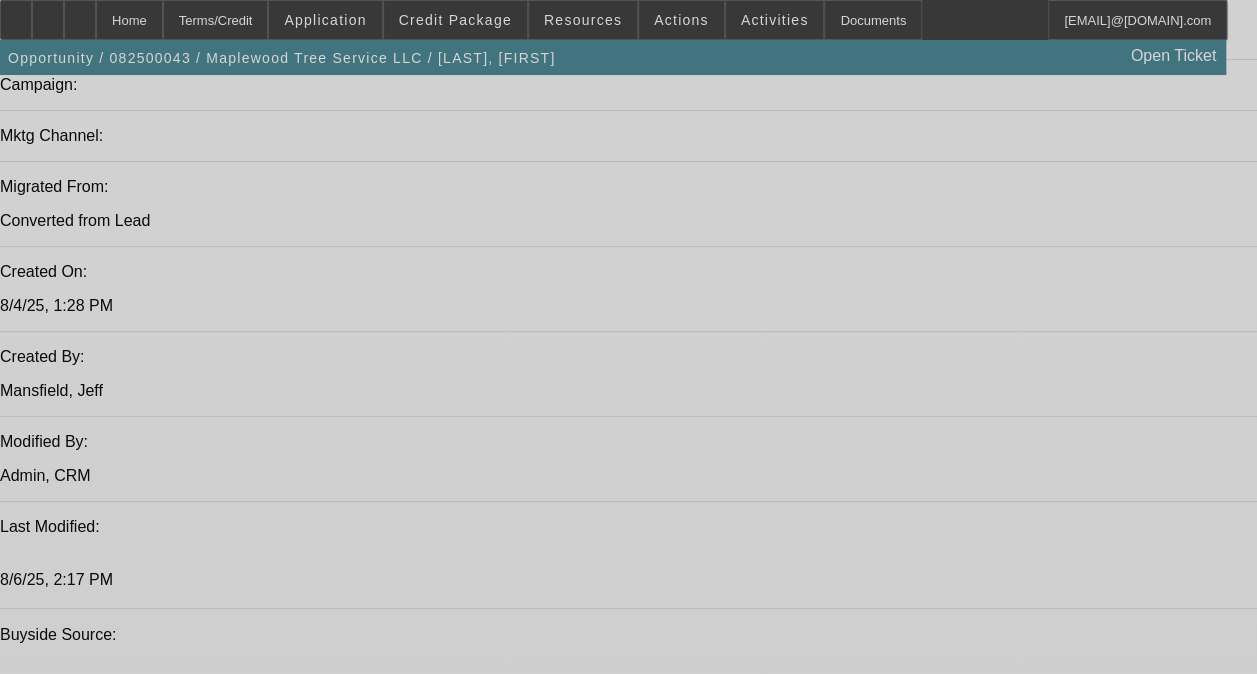 select on "0" 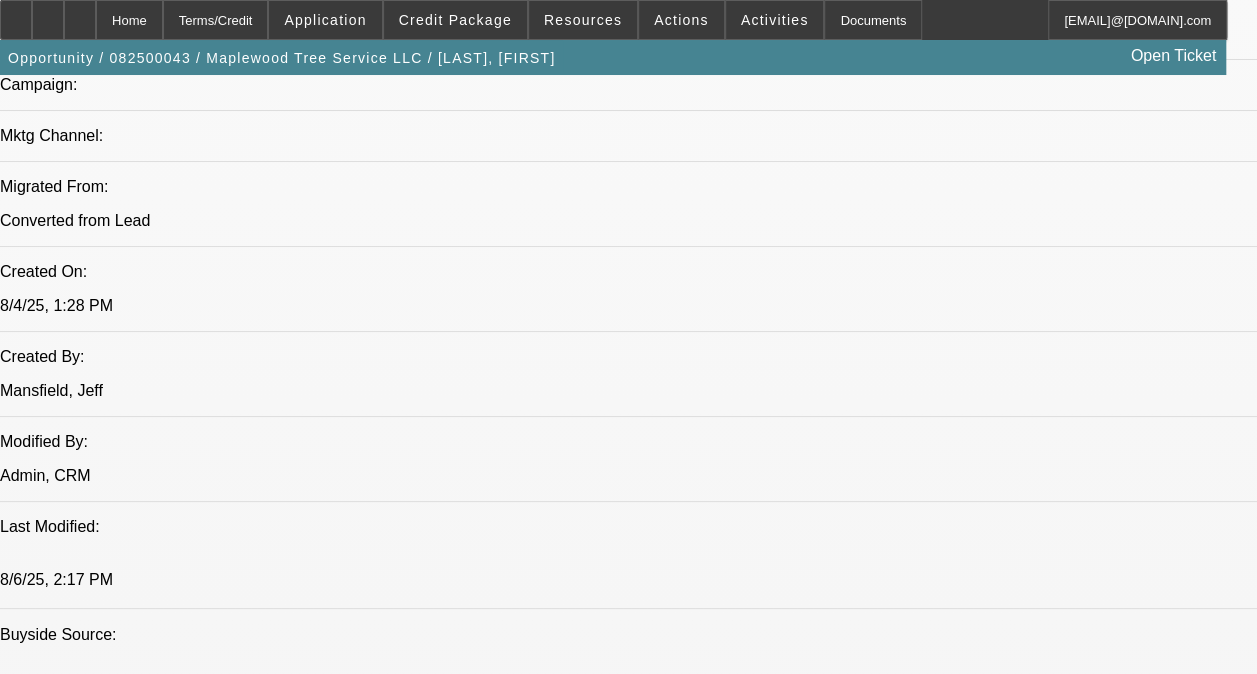 select on "0" 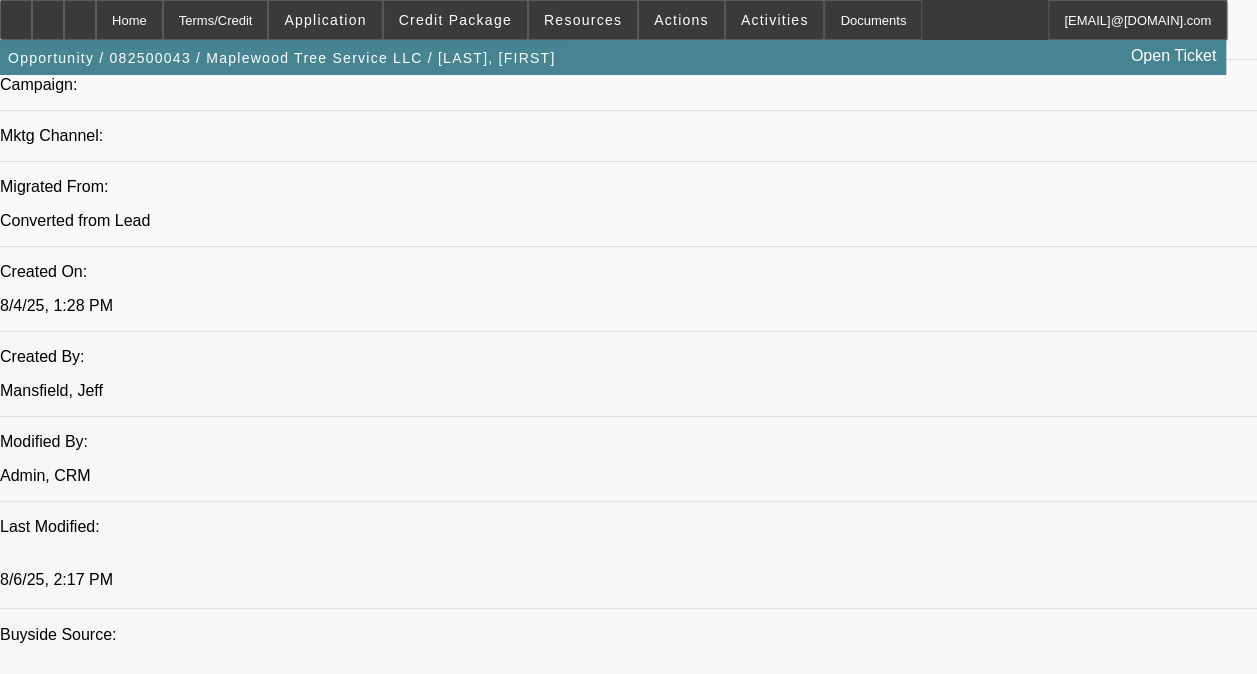 scroll, scrollTop: 1589, scrollLeft: 0, axis: vertical 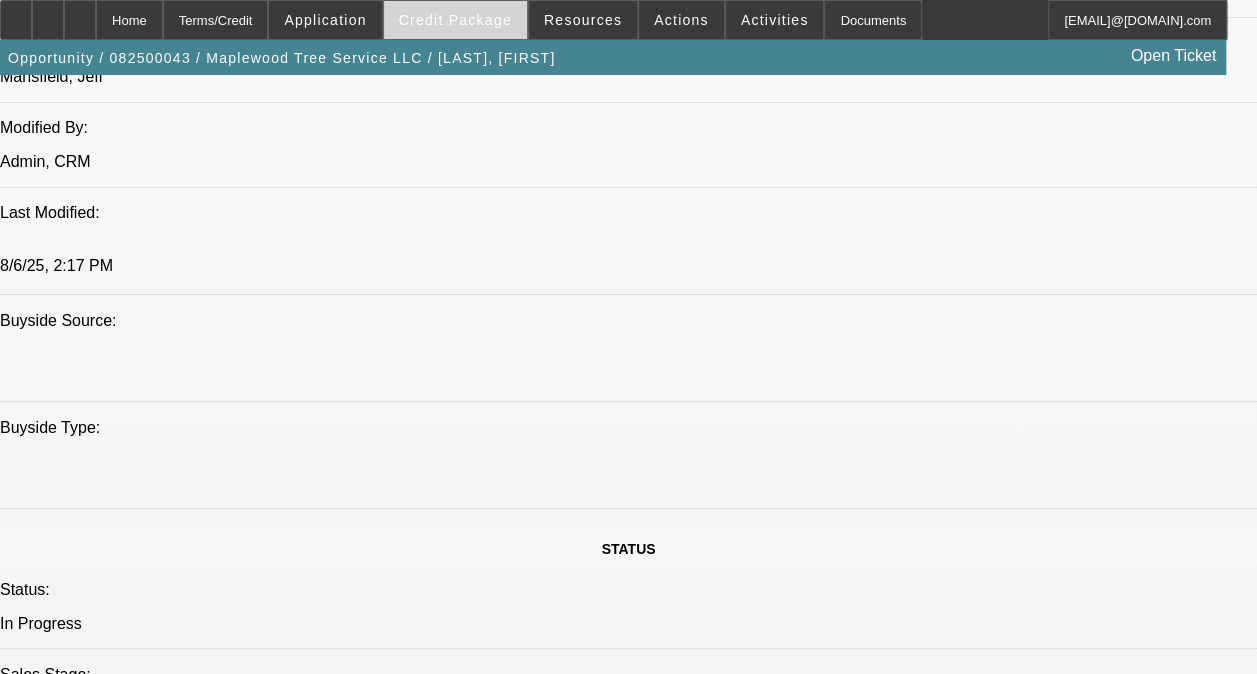 select on "1" 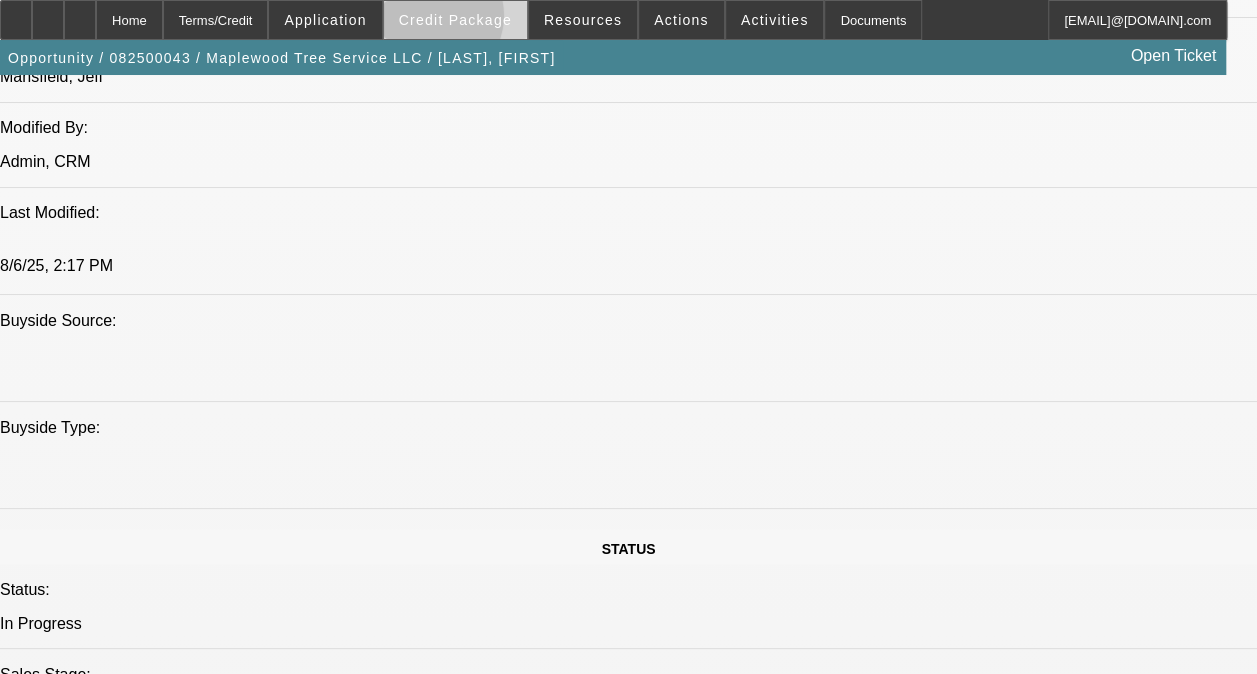click on "Credit Package" at bounding box center (455, 20) 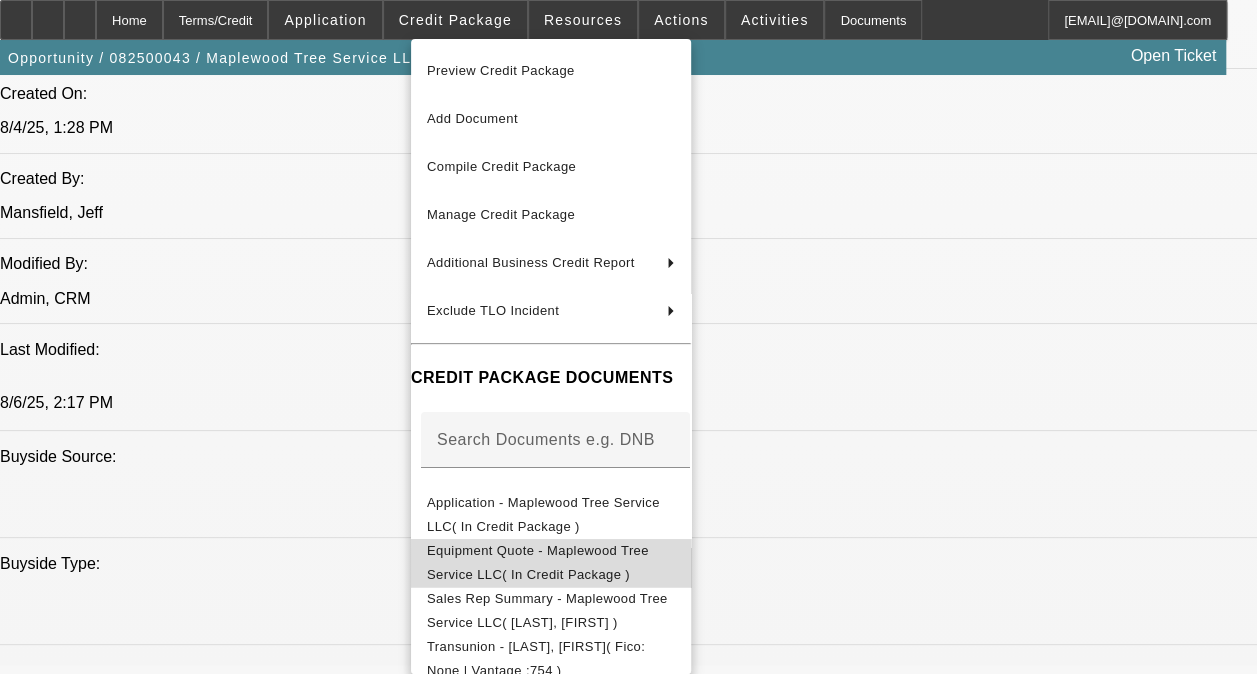 click on "Equipment Quote - Maplewood Tree Service LLC( In Credit Package )" at bounding box center (538, 562) 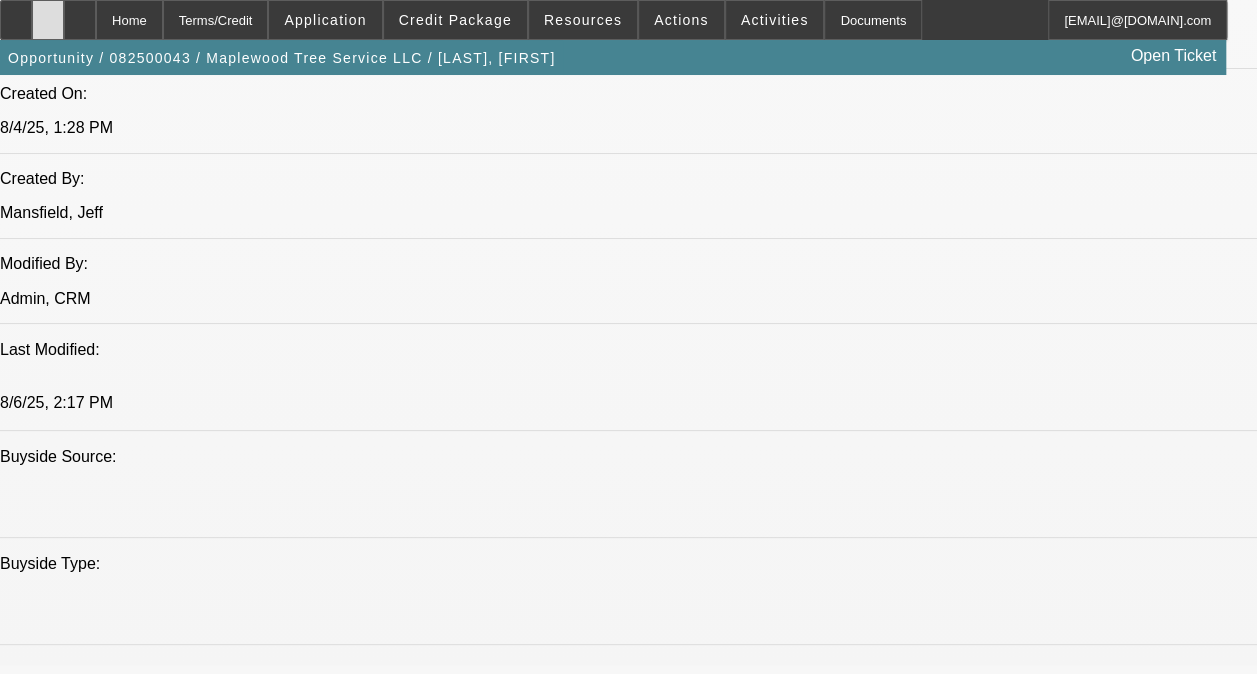 click at bounding box center (48, 20) 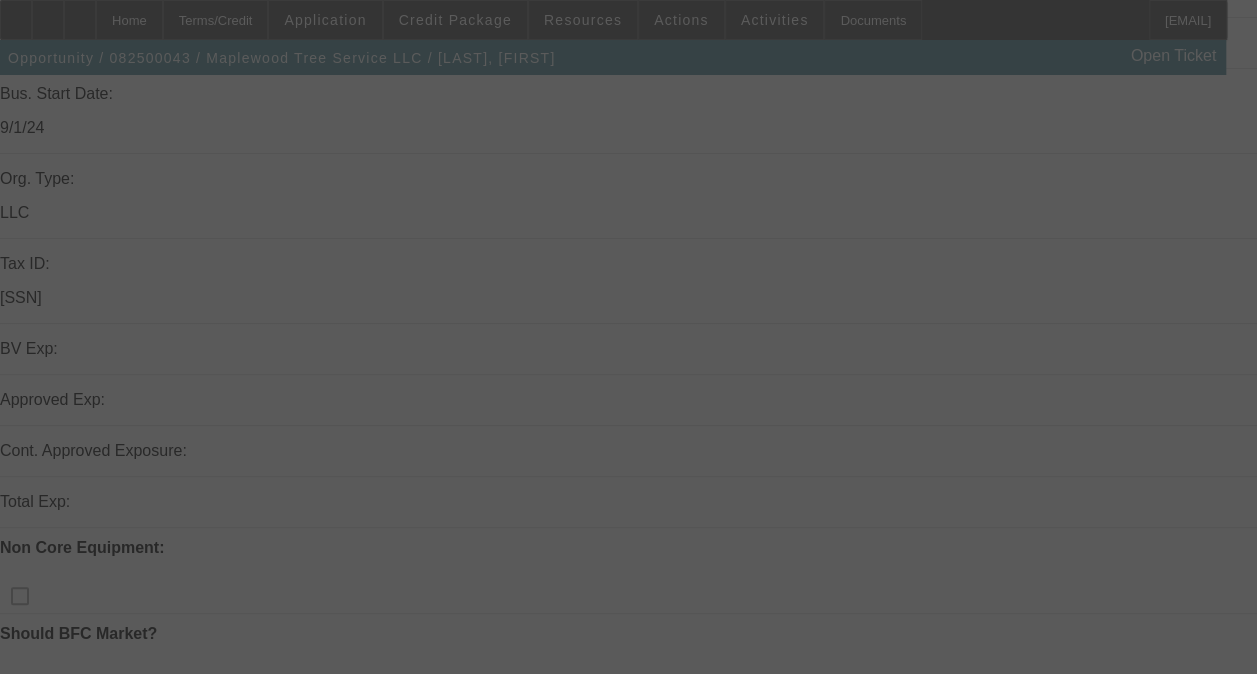 scroll, scrollTop: 0, scrollLeft: 0, axis: both 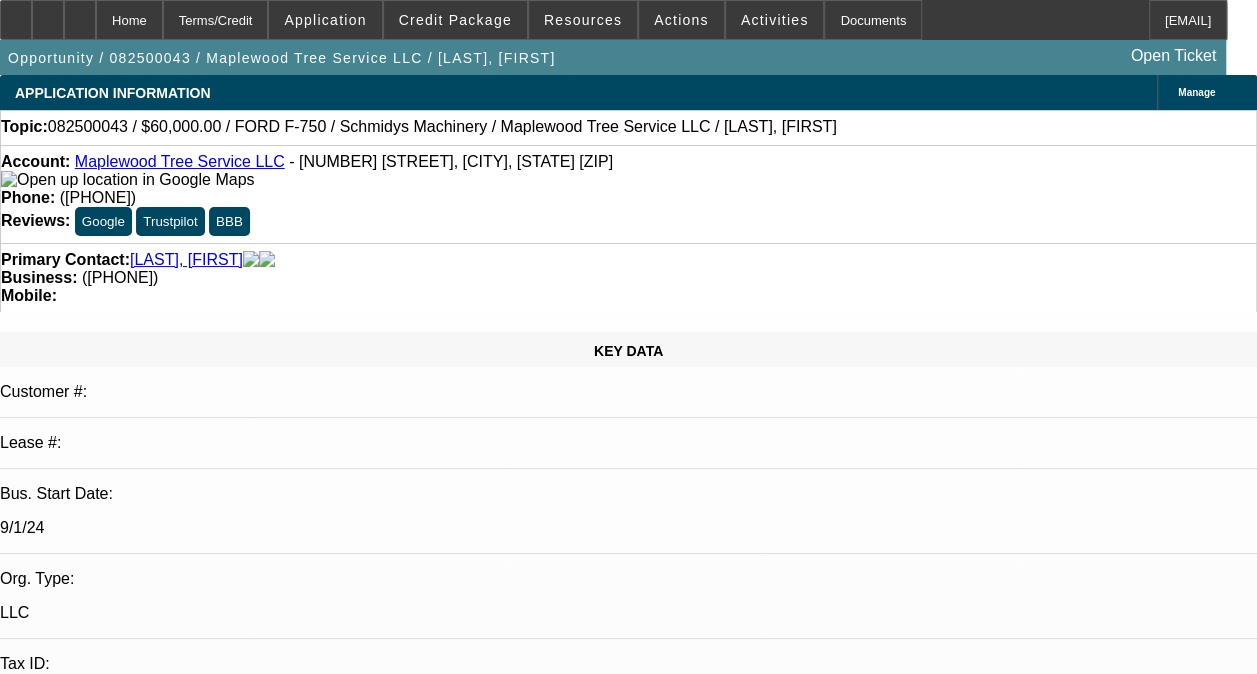 select on "0" 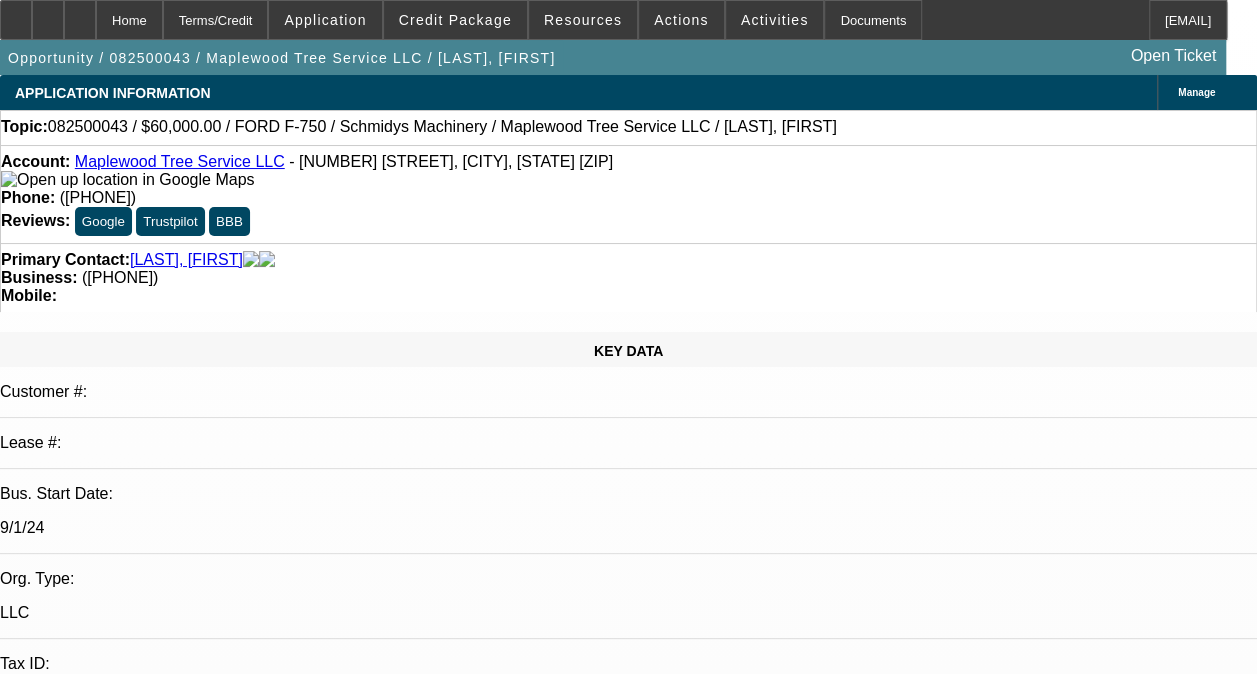 click at bounding box center [455, 20] 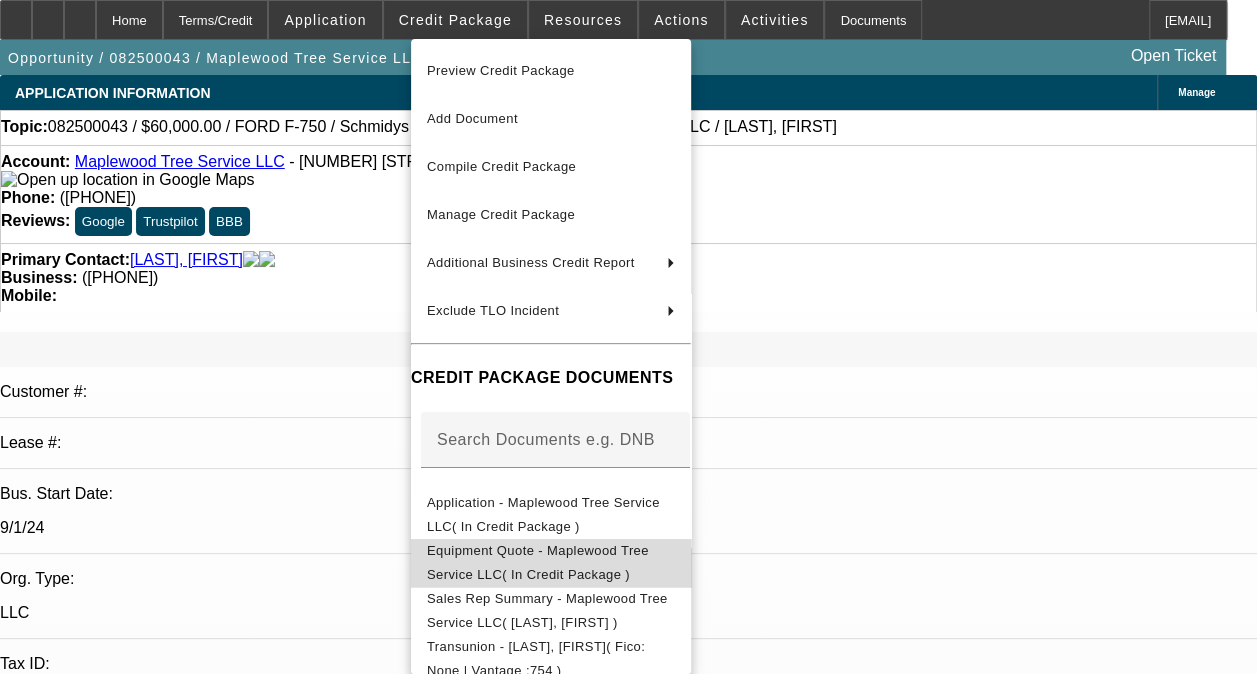 click on "Equipment Quote - Maplewood Tree Service LLC( In Credit Package )" at bounding box center [538, 562] 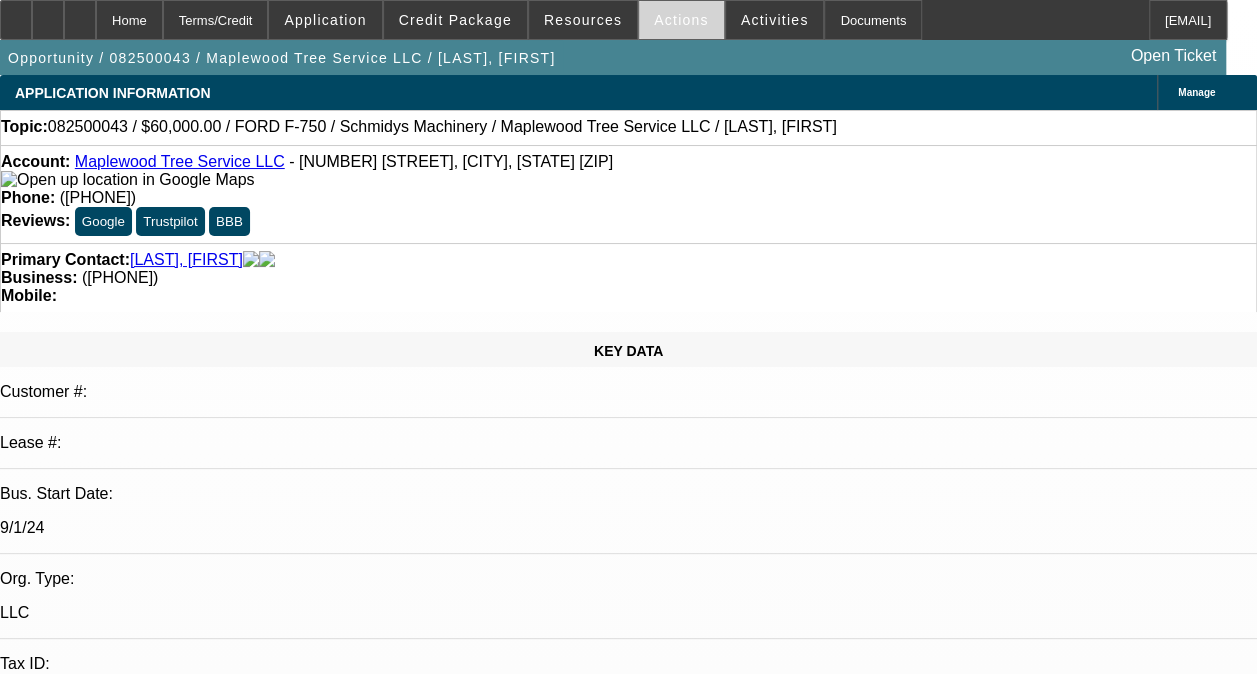 click at bounding box center [681, 20] 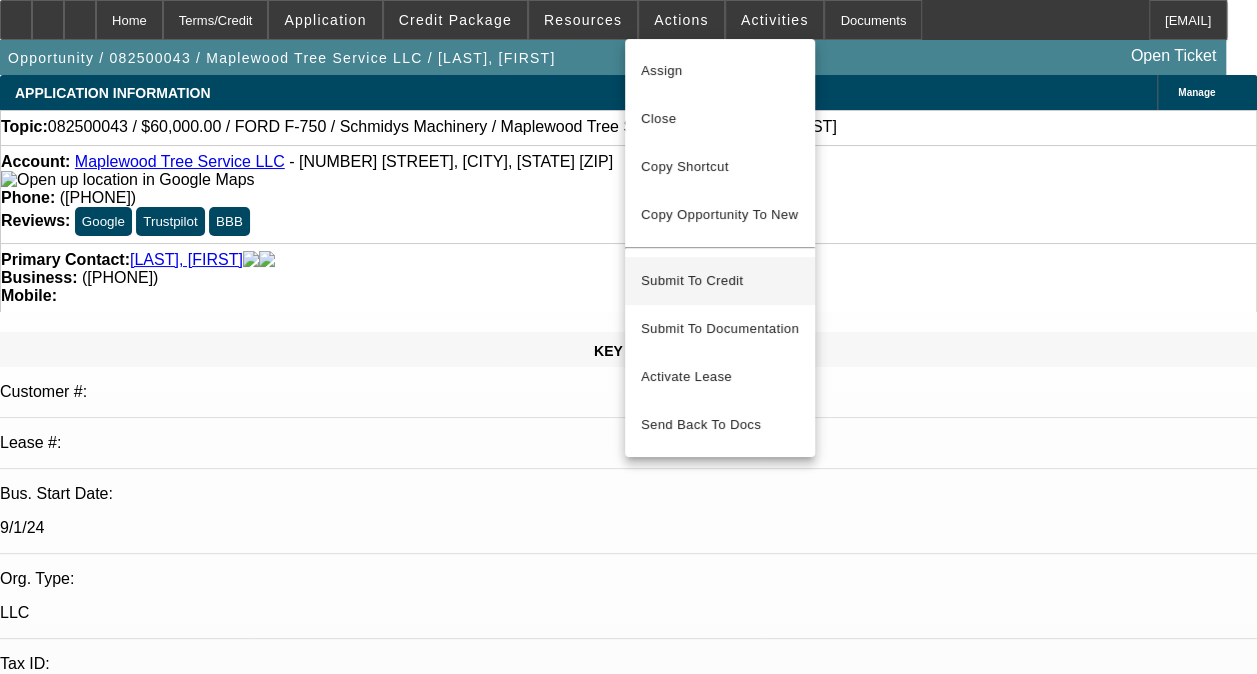 click on "Submit To Credit" at bounding box center [720, 281] 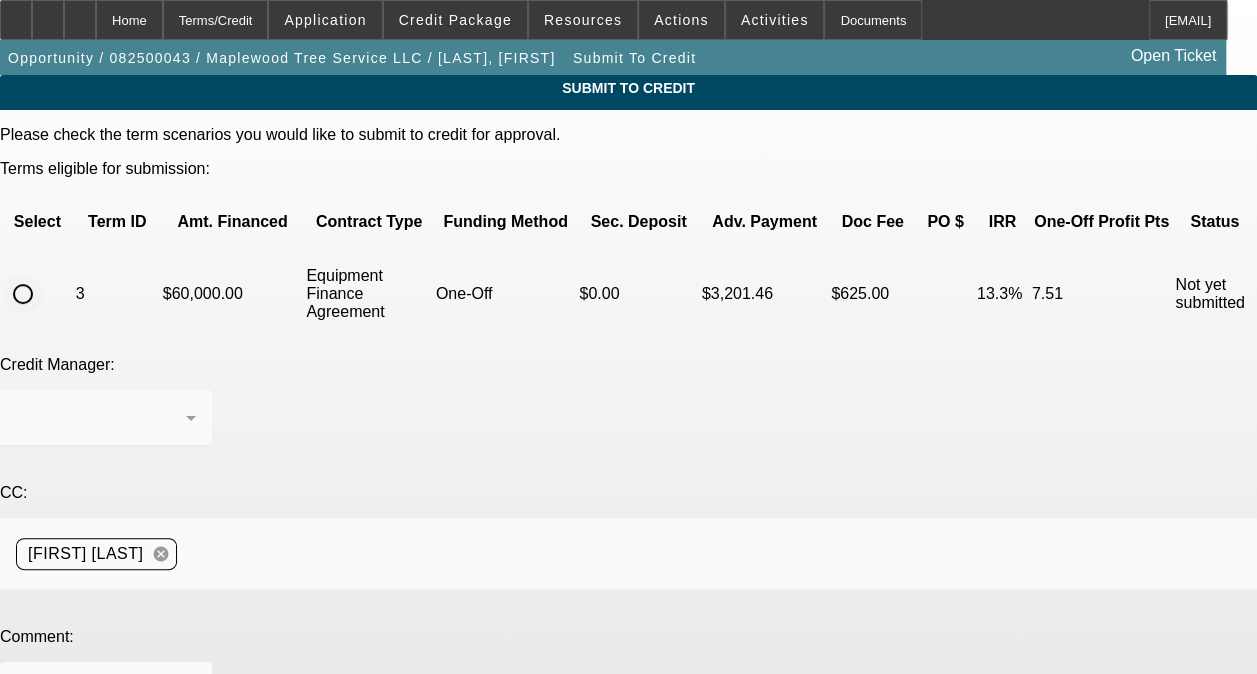 click at bounding box center [23, 294] 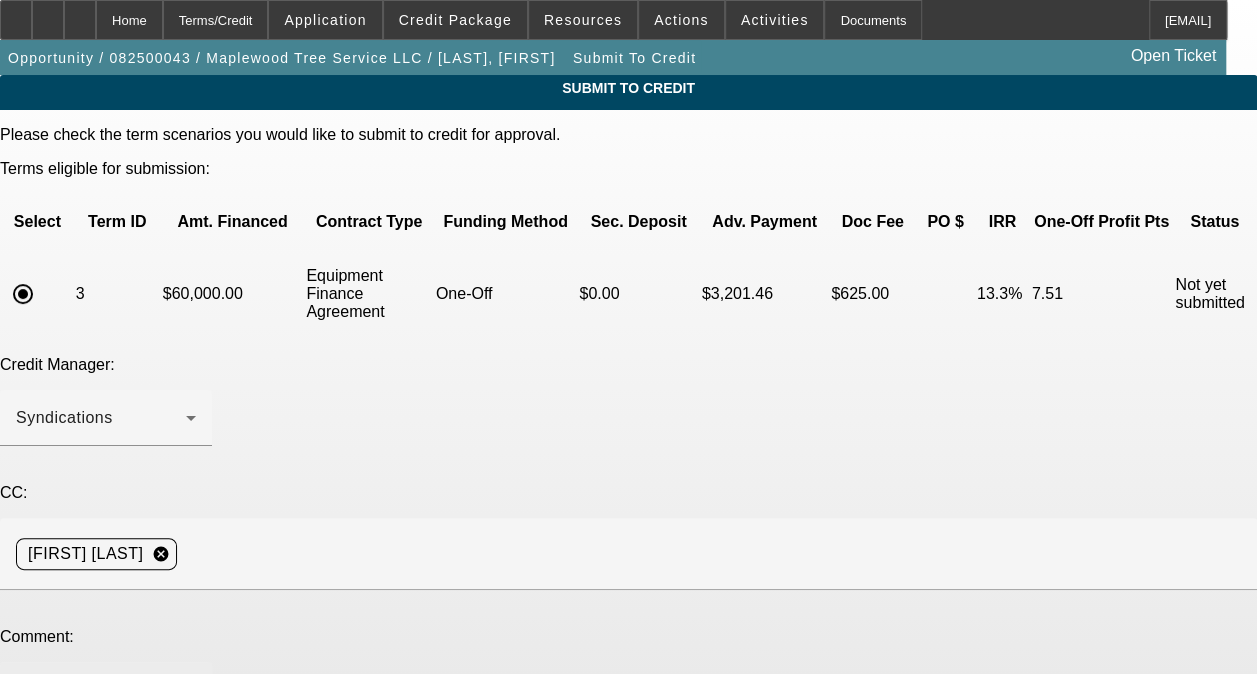 click 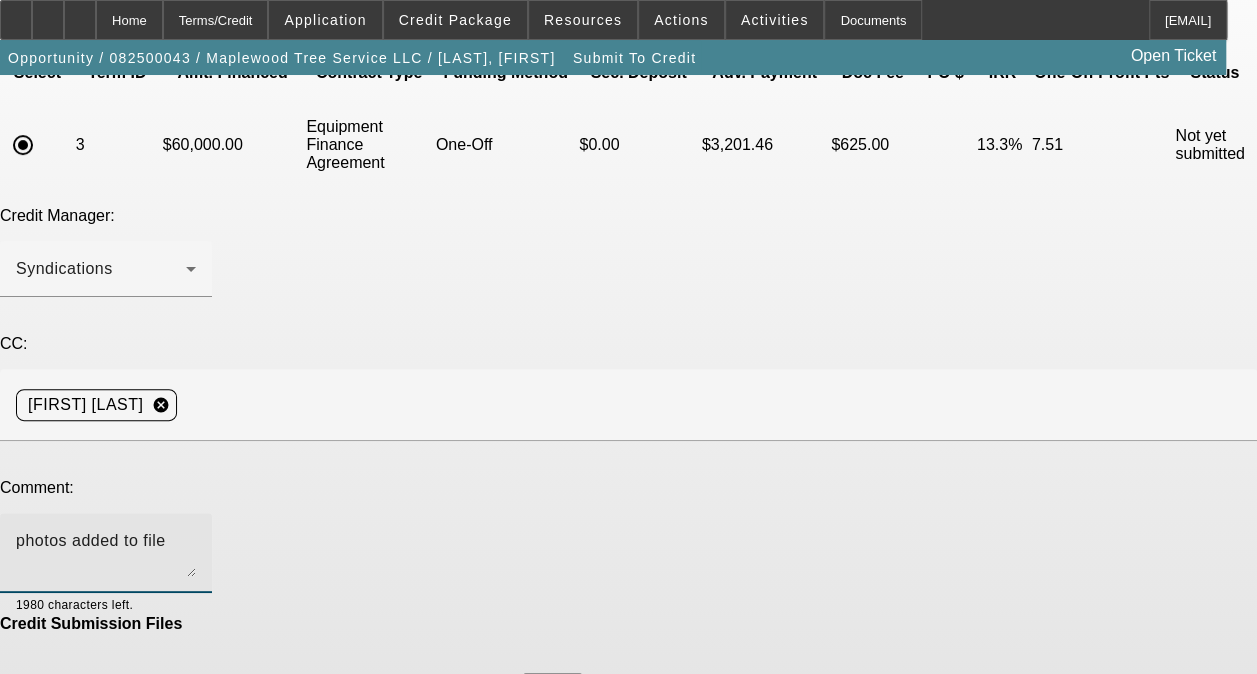 scroll, scrollTop: 176, scrollLeft: 0, axis: vertical 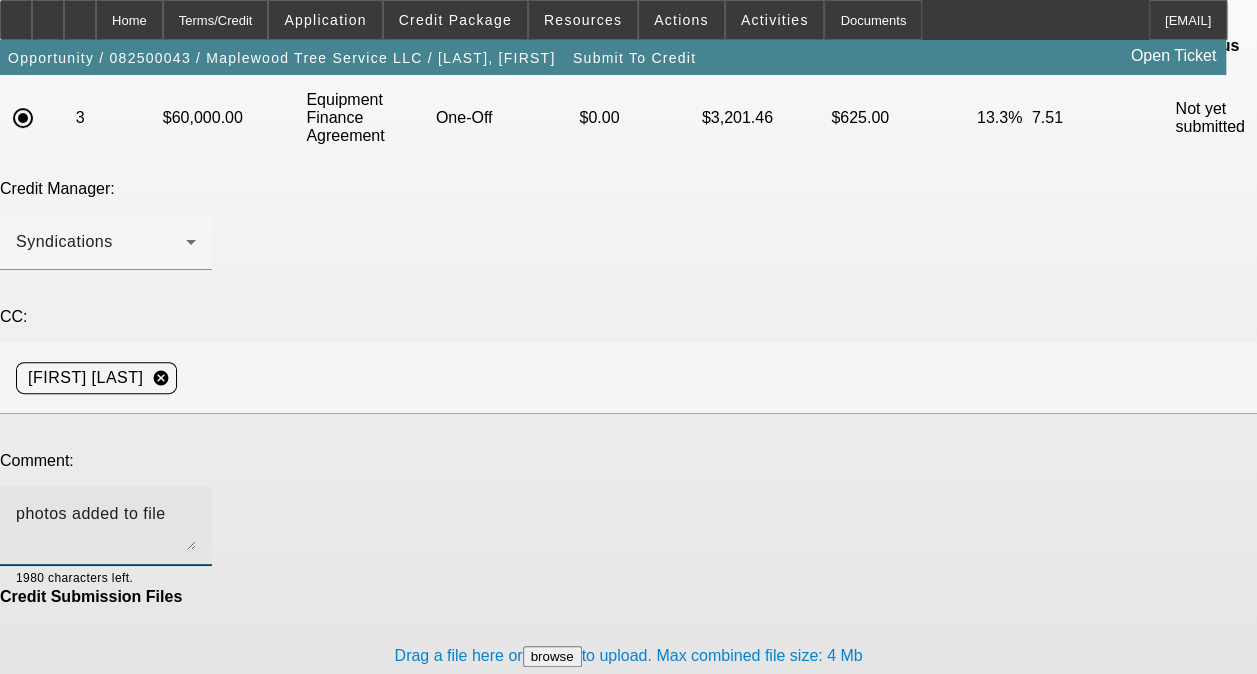 type on "photos added to file" 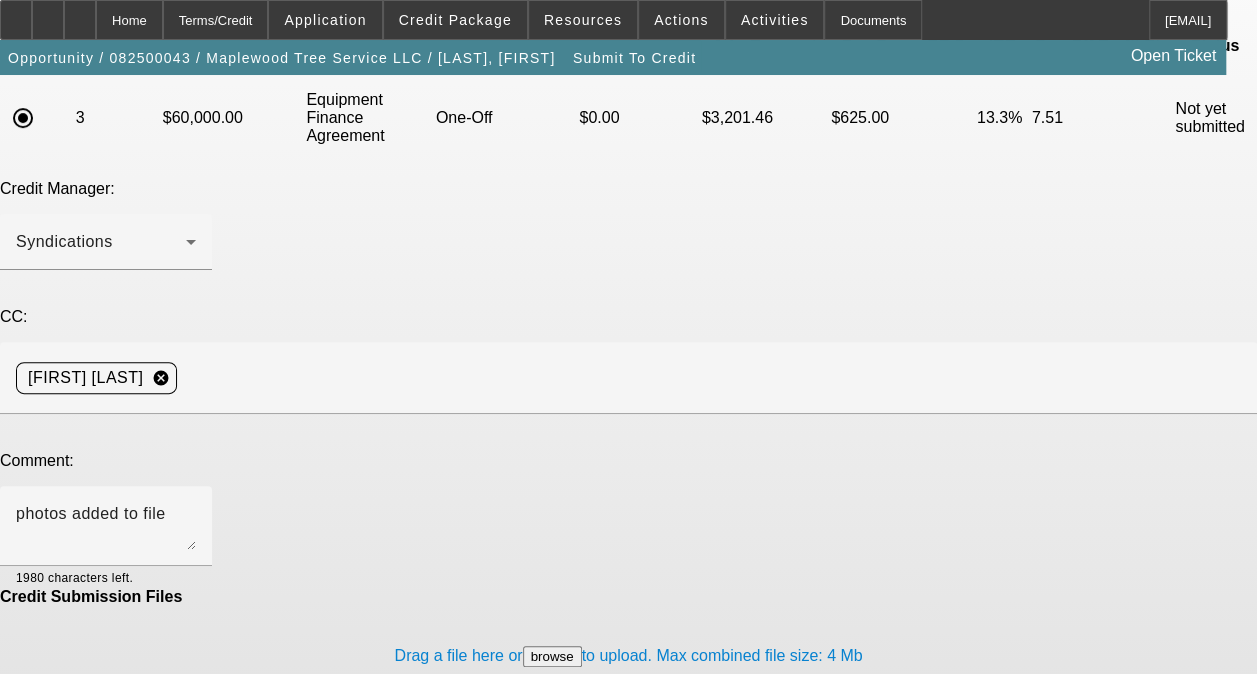 click on "Submit" at bounding box center [28, 737] 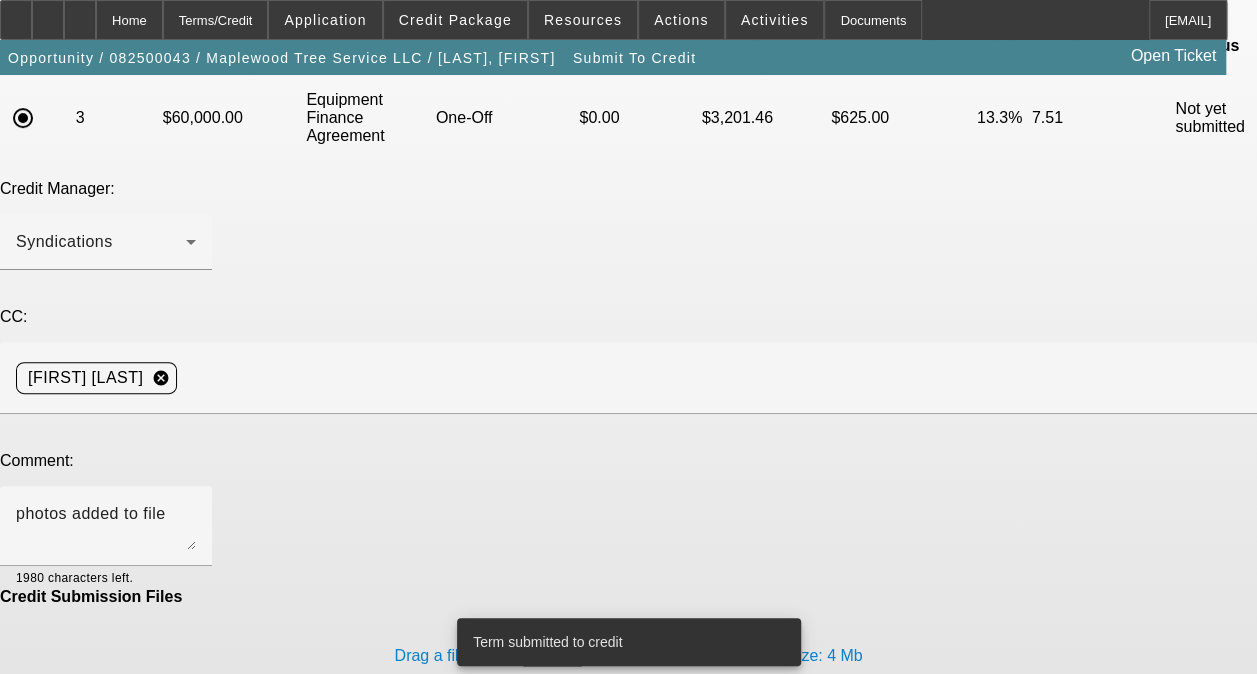 scroll, scrollTop: 0, scrollLeft: 0, axis: both 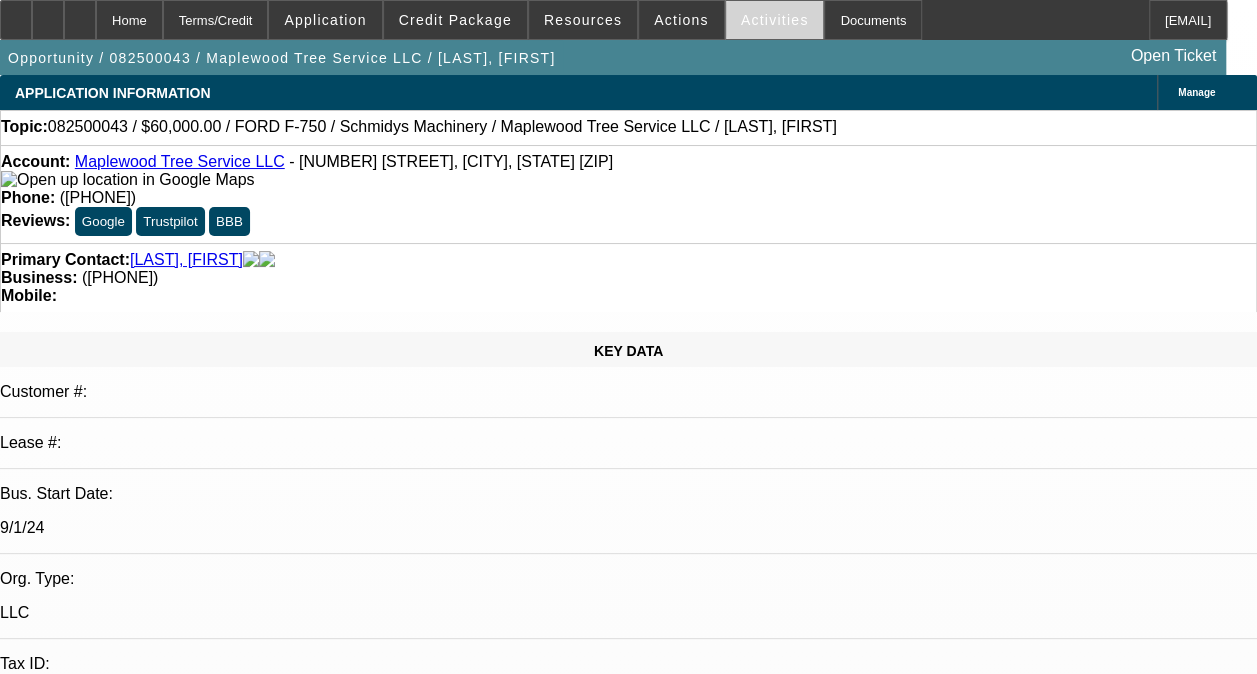 select on "0" 